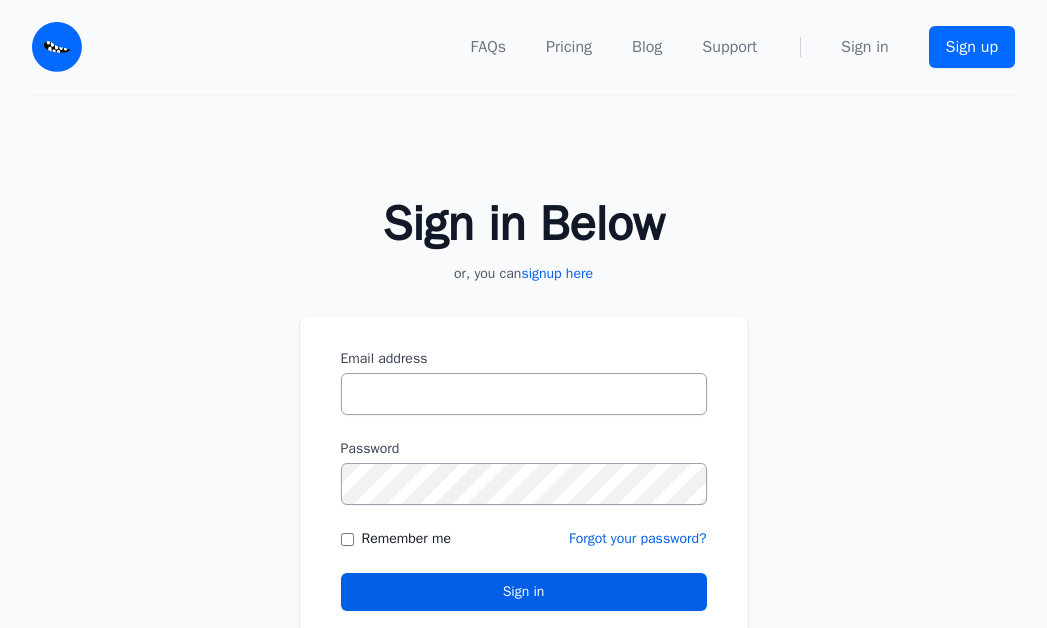 scroll, scrollTop: 0, scrollLeft: 0, axis: both 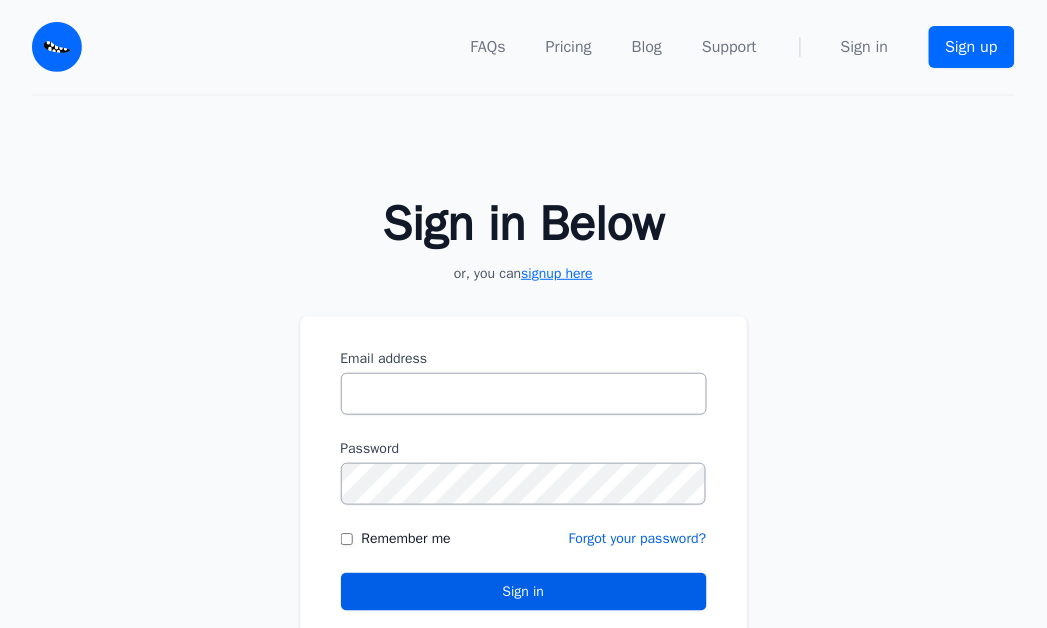 click on "signup here" at bounding box center [557, 273] 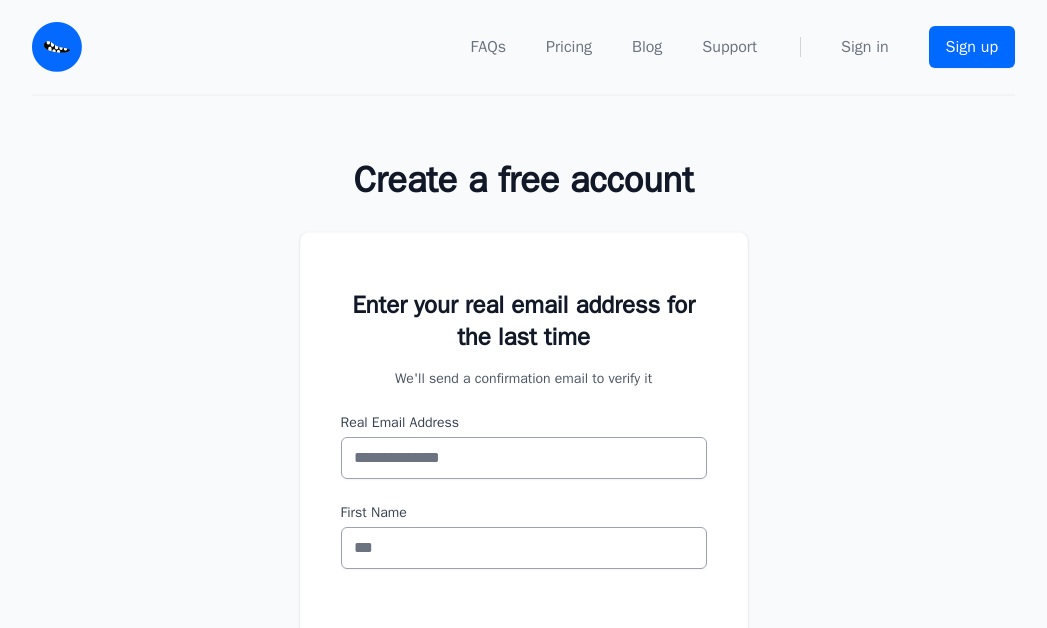 scroll, scrollTop: 0, scrollLeft: 0, axis: both 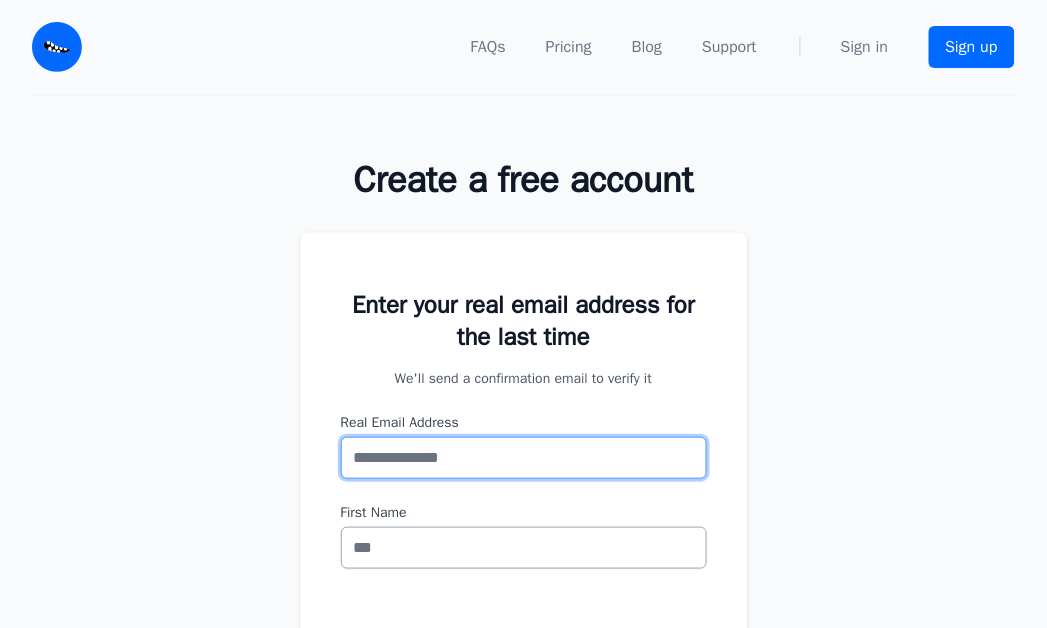 click on "Real Email Address" at bounding box center (524, 458) 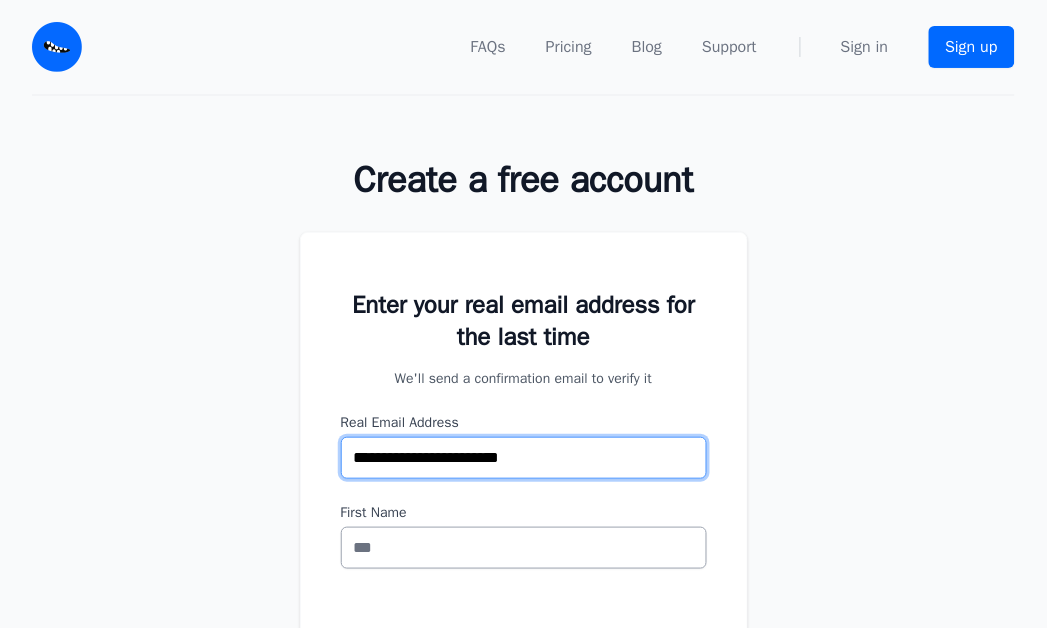 type on "**********" 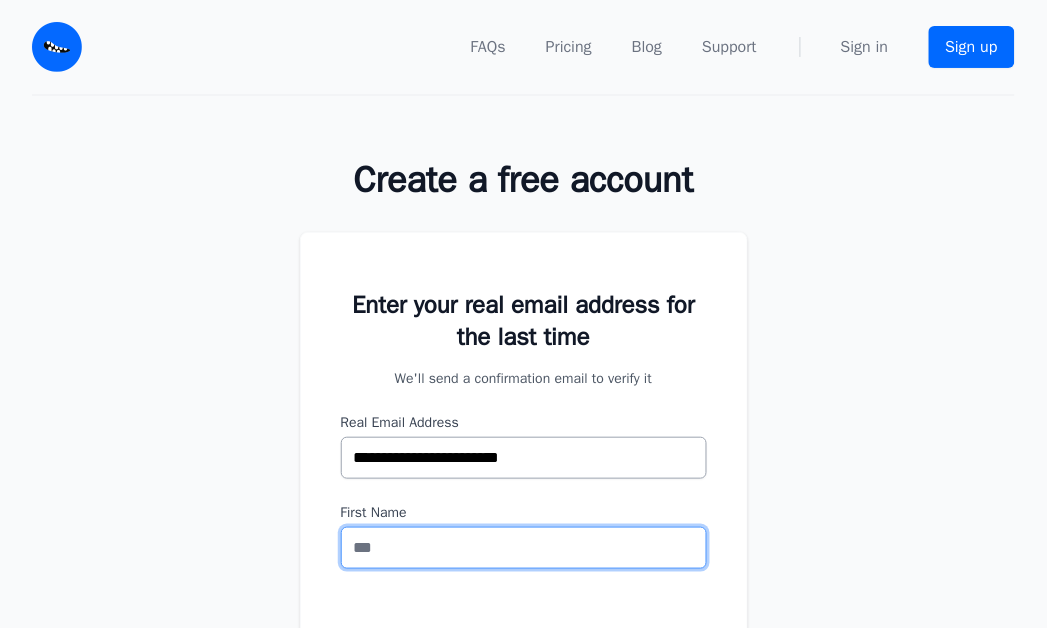click on "First Name" at bounding box center [524, 548] 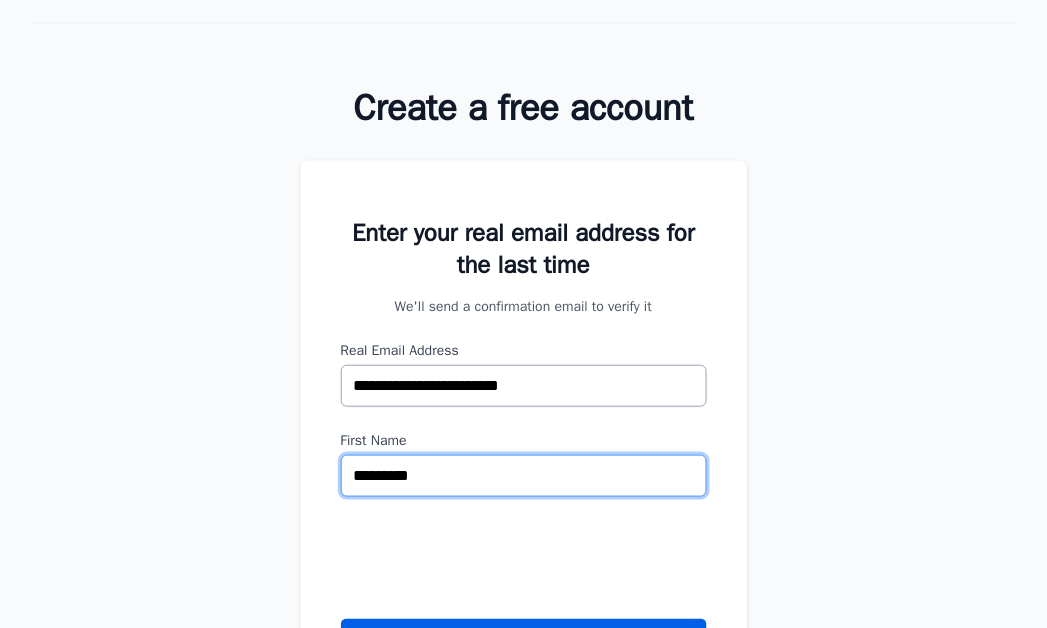 scroll, scrollTop: 111, scrollLeft: 0, axis: vertical 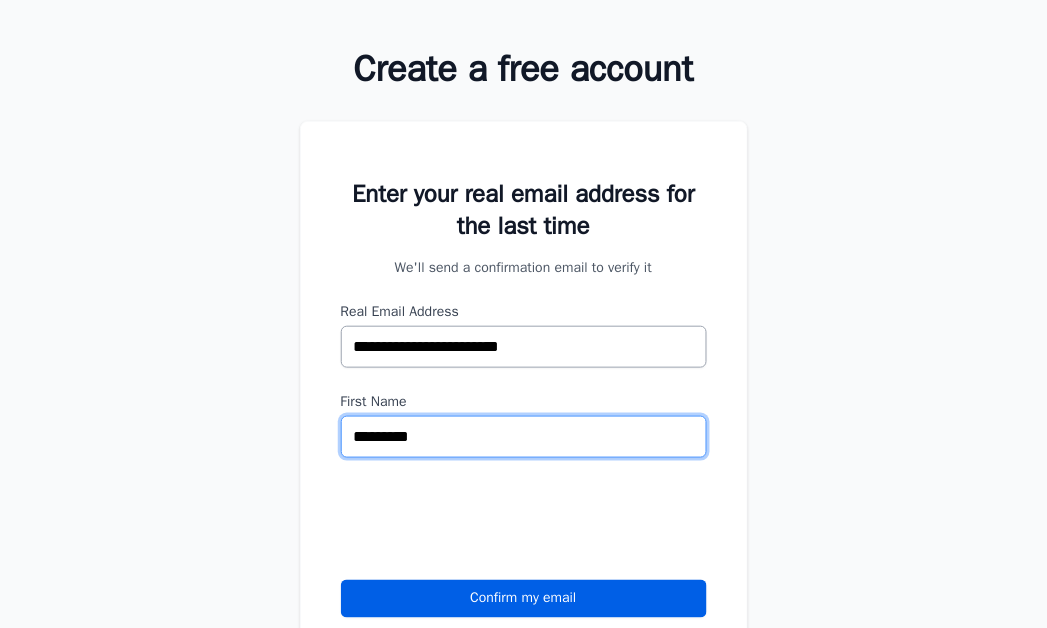 click on "*********" at bounding box center [524, 437] 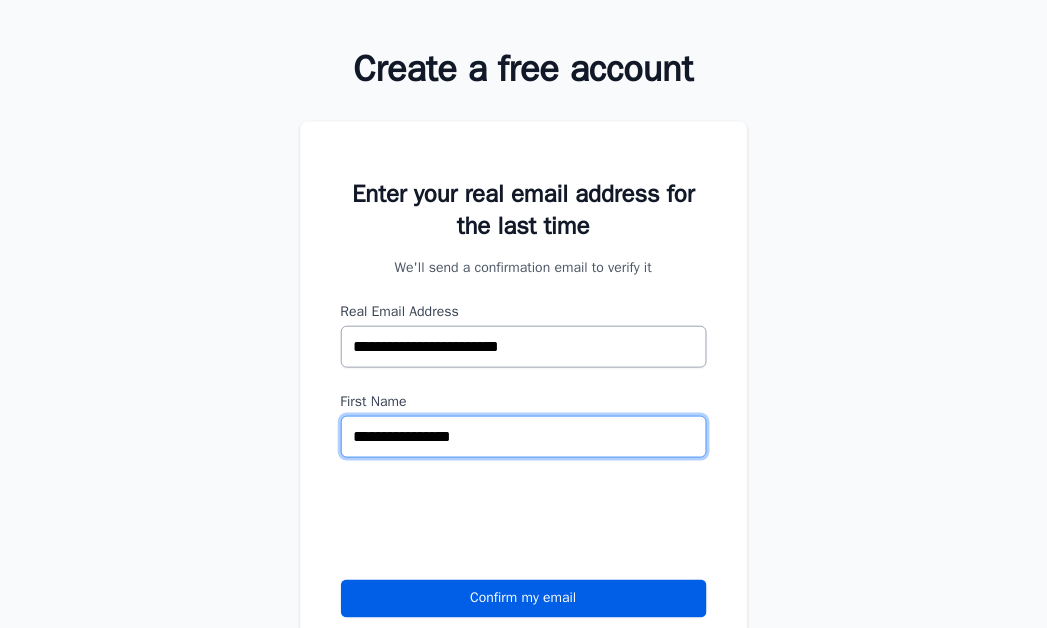 type on "**********" 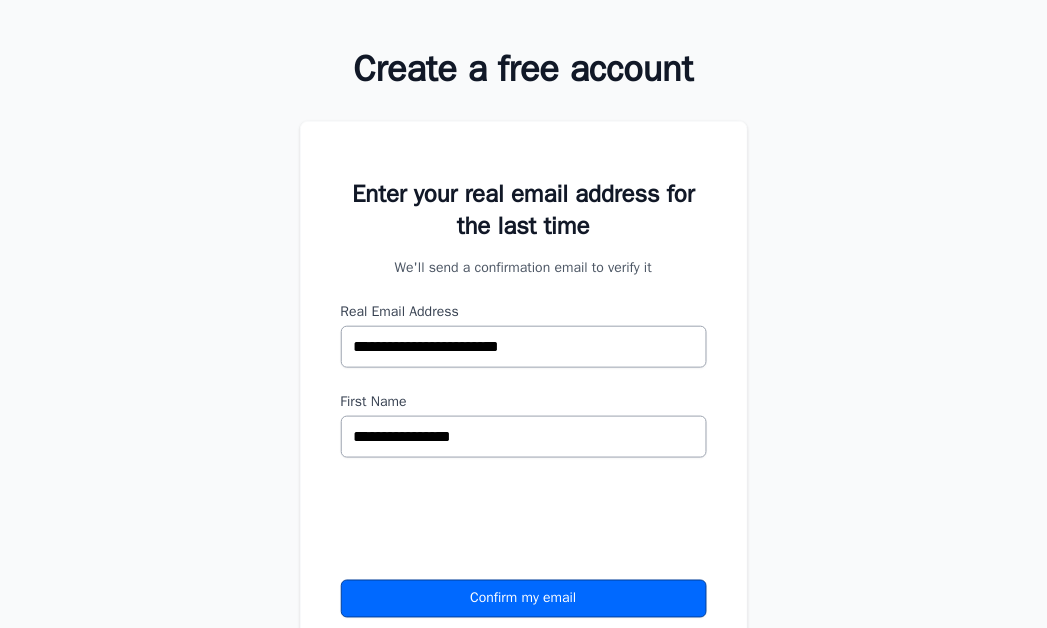 click on "Confirm my email" at bounding box center [524, 599] 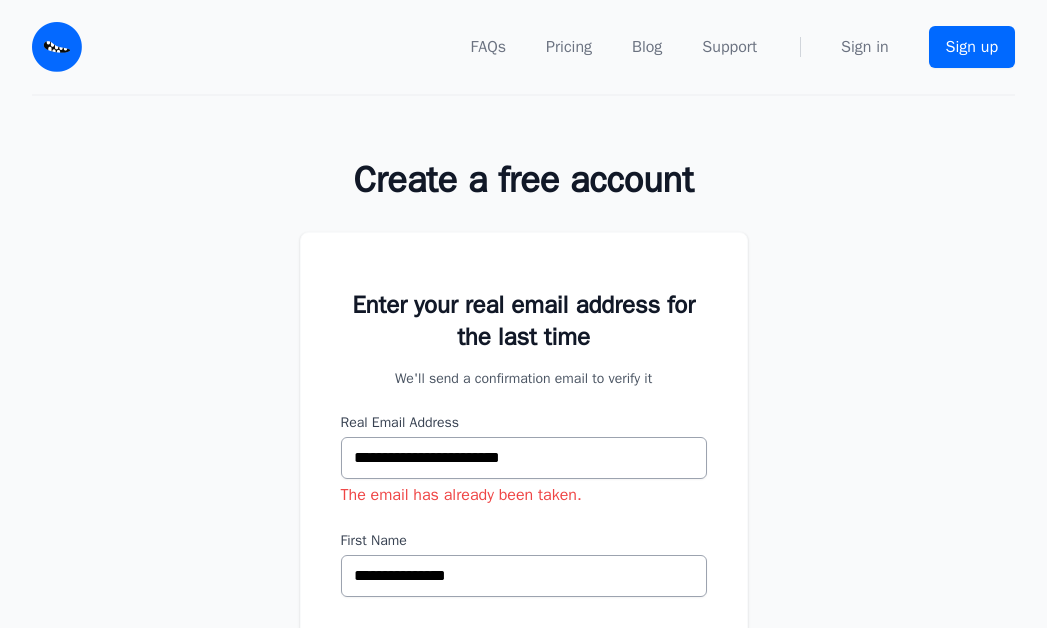 scroll, scrollTop: 0, scrollLeft: 0, axis: both 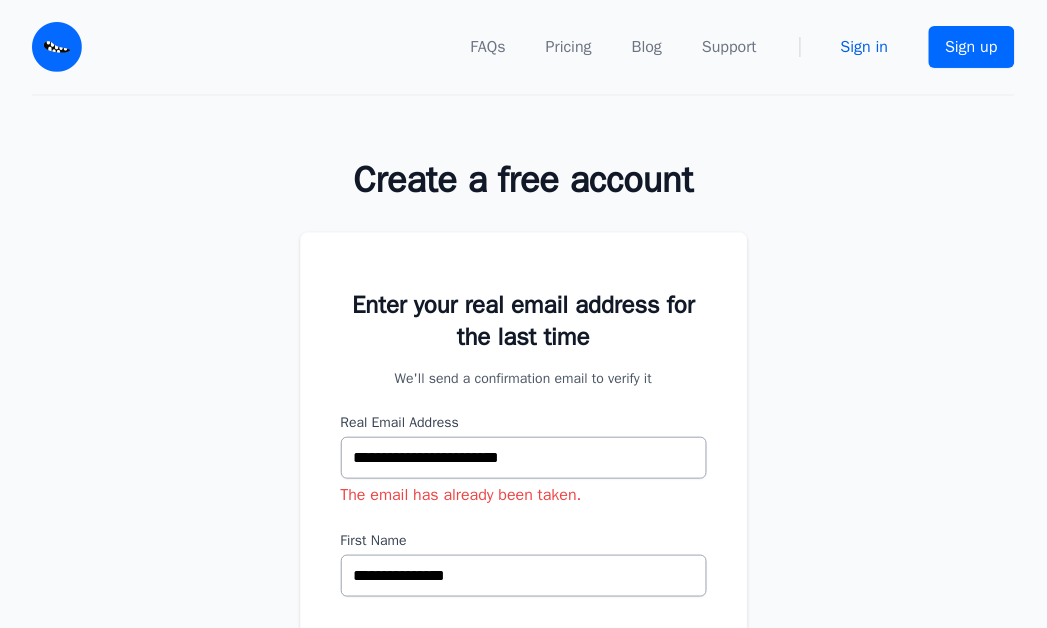 click on "Sign in" at bounding box center (865, 47) 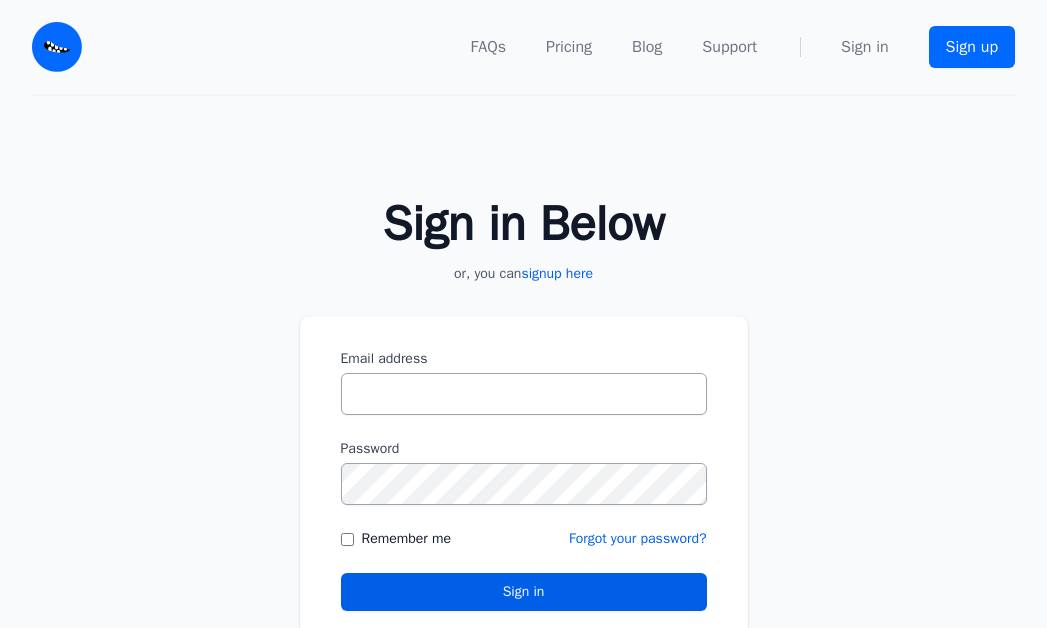 scroll, scrollTop: 0, scrollLeft: 0, axis: both 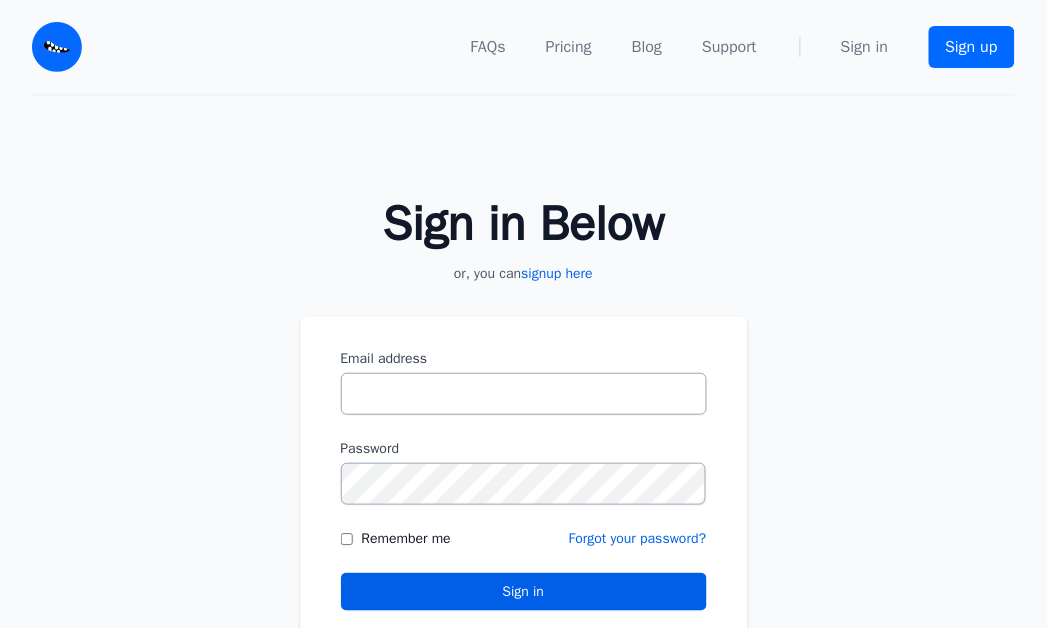 click on "Email address" at bounding box center (524, 394) 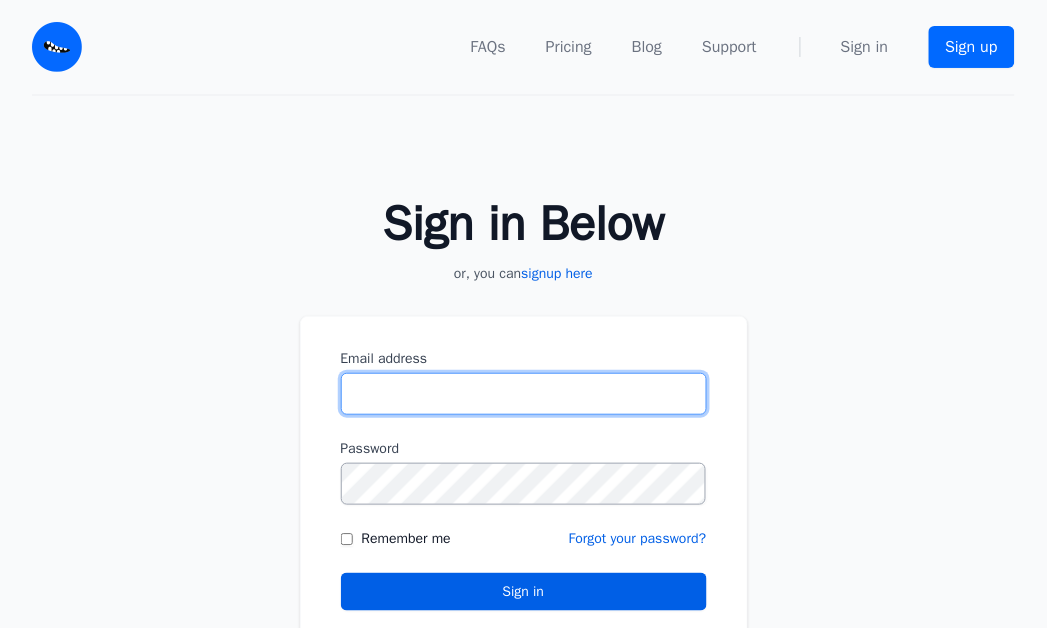 click on "Email address" at bounding box center (524, 394) 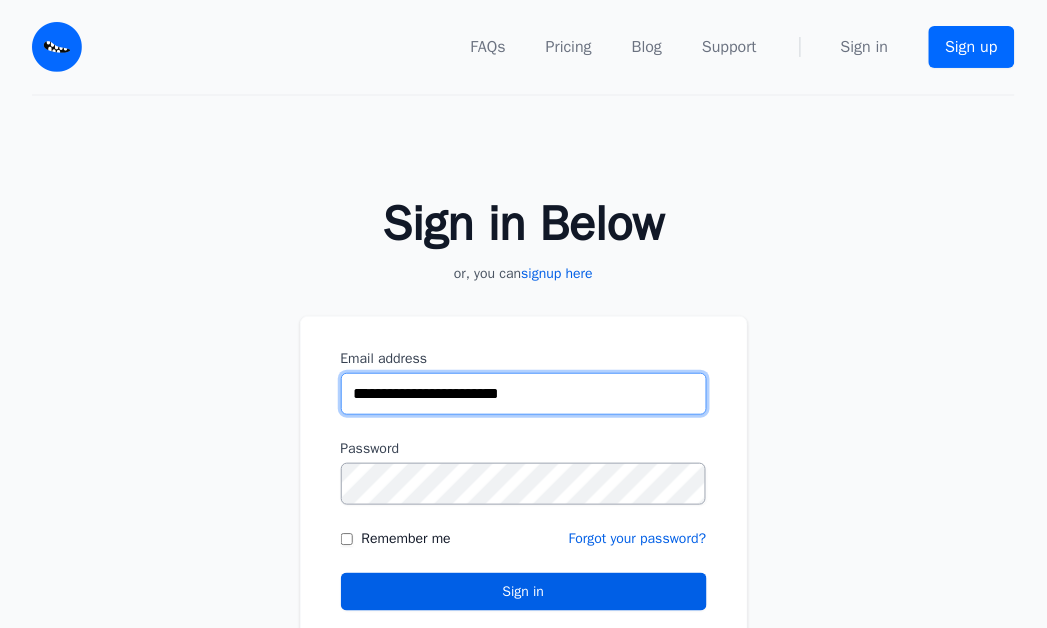 type on "**********" 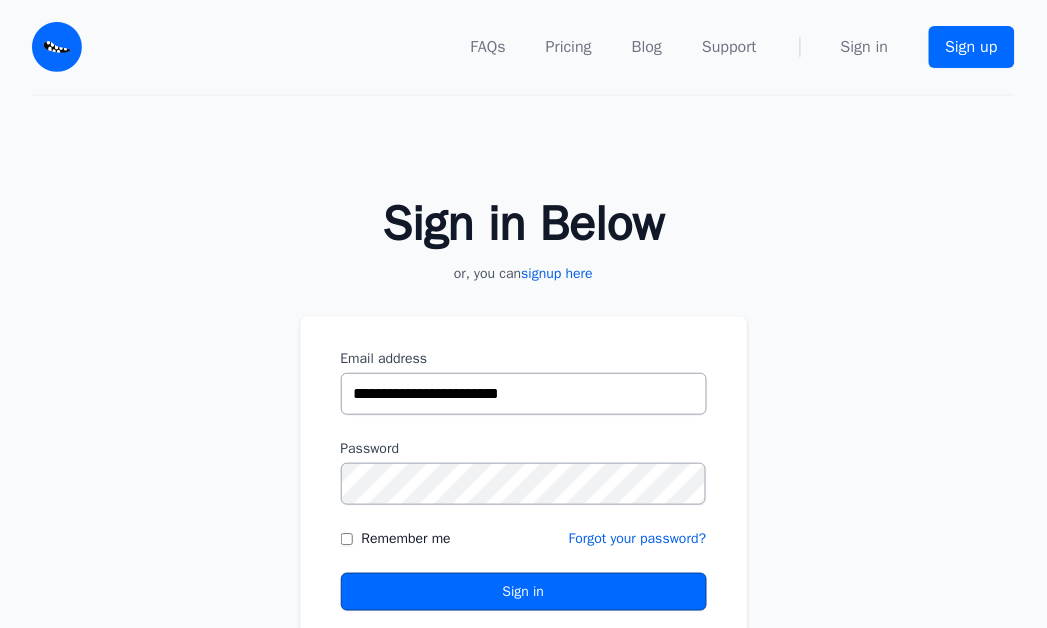 click on "Sign in" at bounding box center [524, 592] 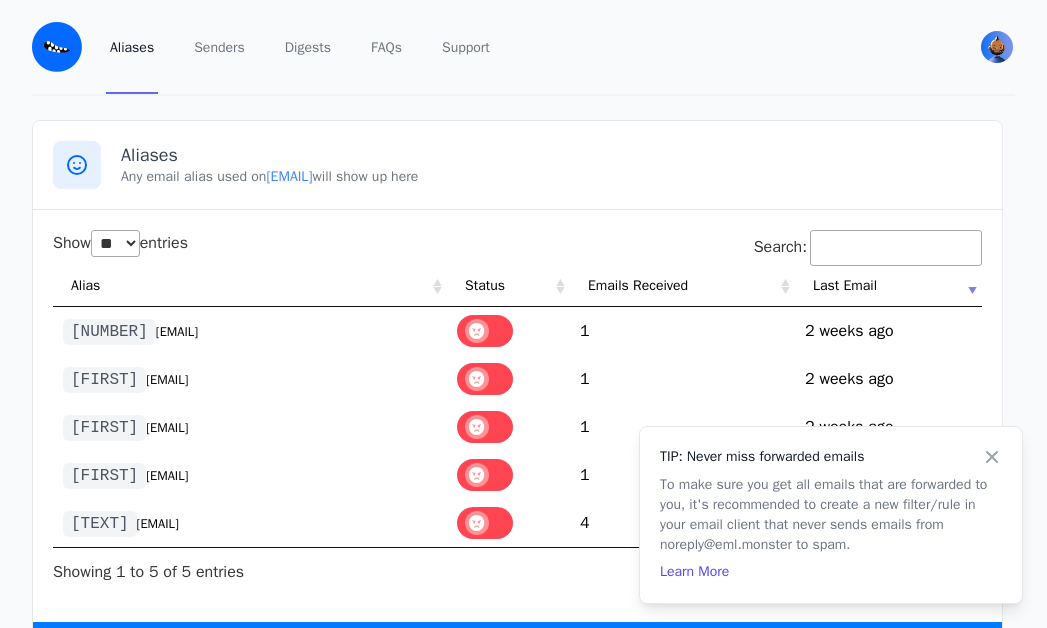 select on "**" 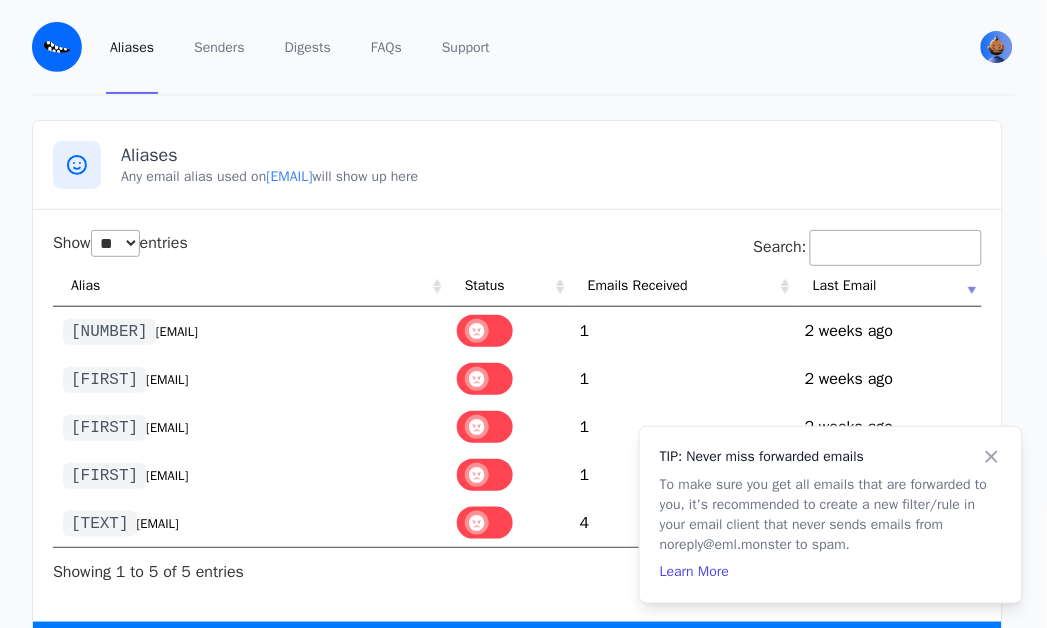 scroll, scrollTop: 0, scrollLeft: 0, axis: both 